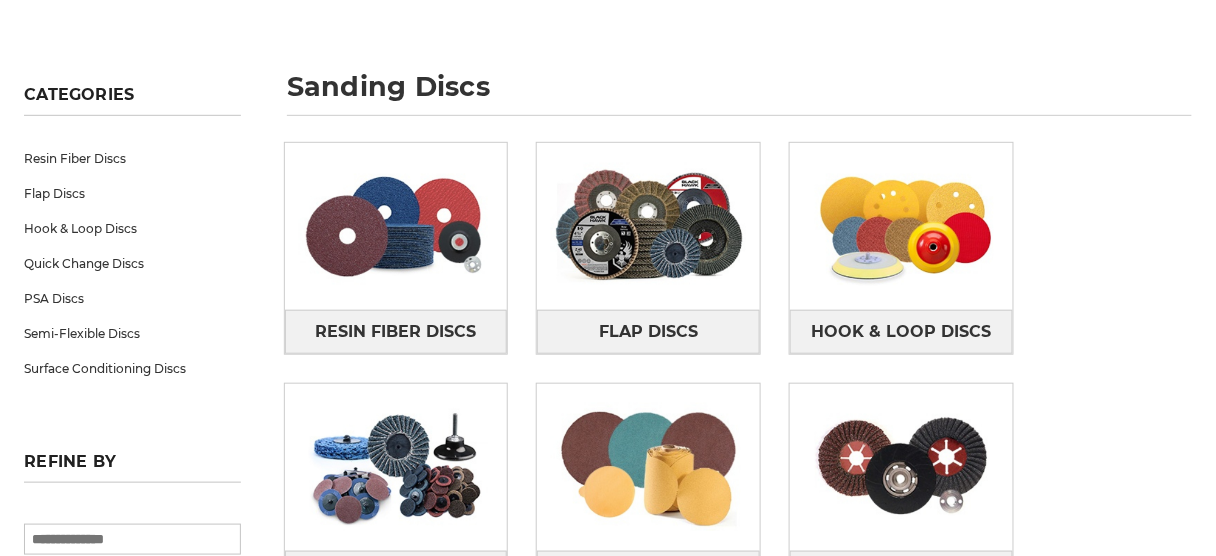 scroll, scrollTop: 0, scrollLeft: 0, axis: both 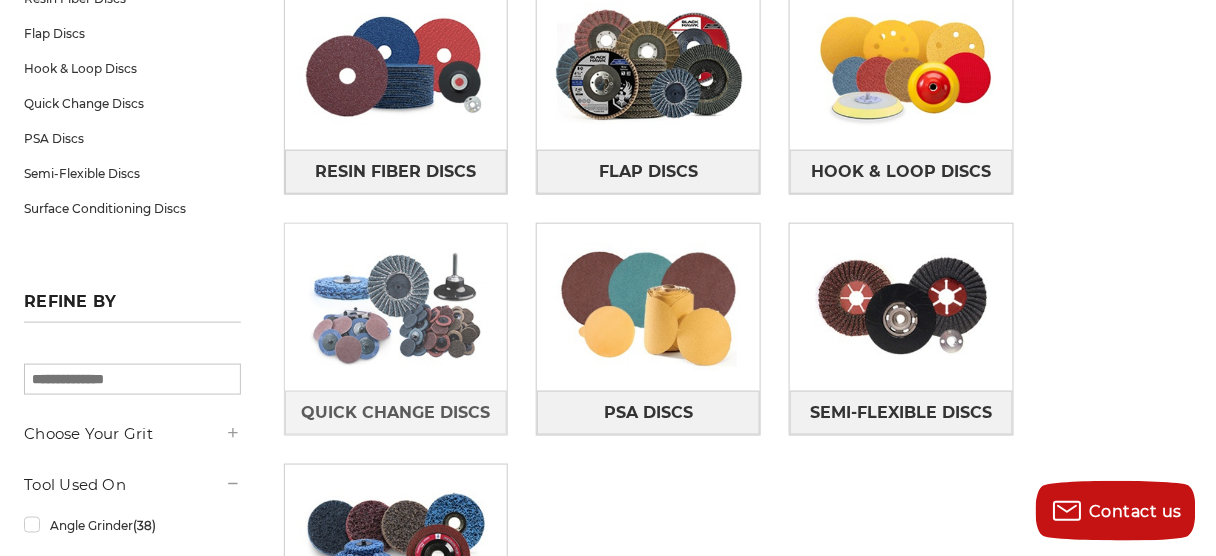 click at bounding box center (396, 307) 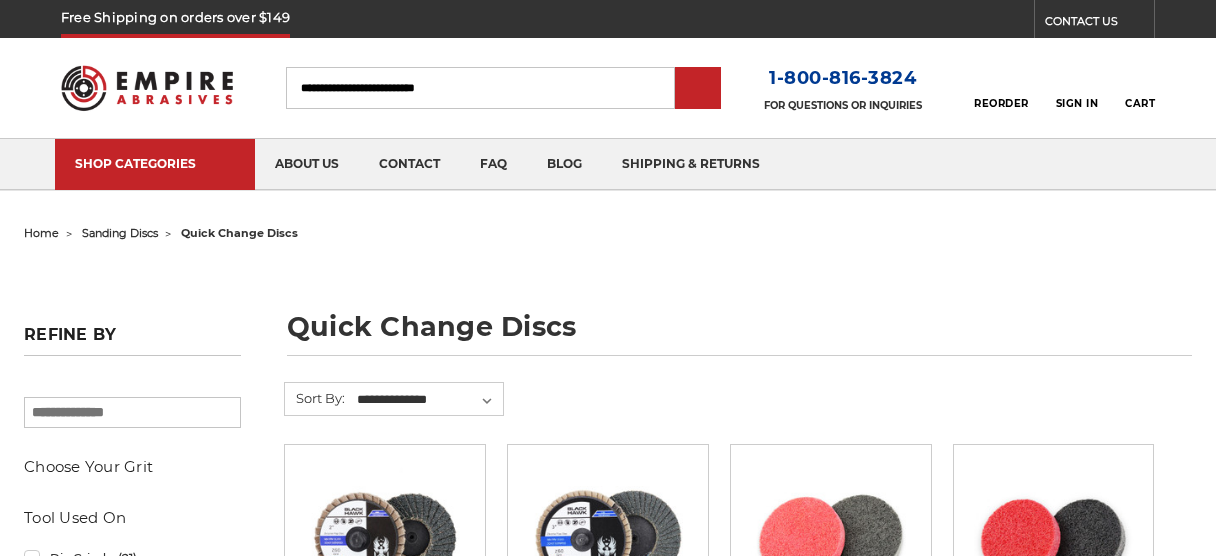 scroll, scrollTop: 0, scrollLeft: 0, axis: both 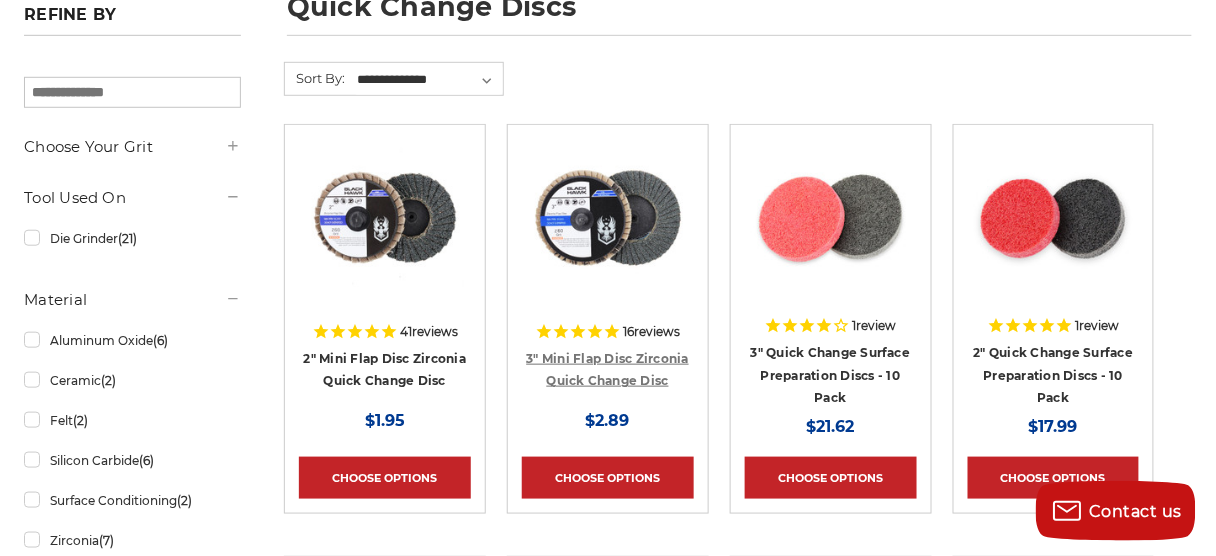 click on "3" Mini Flap Disc Zirconia Quick Change Disc" at bounding box center [607, 370] 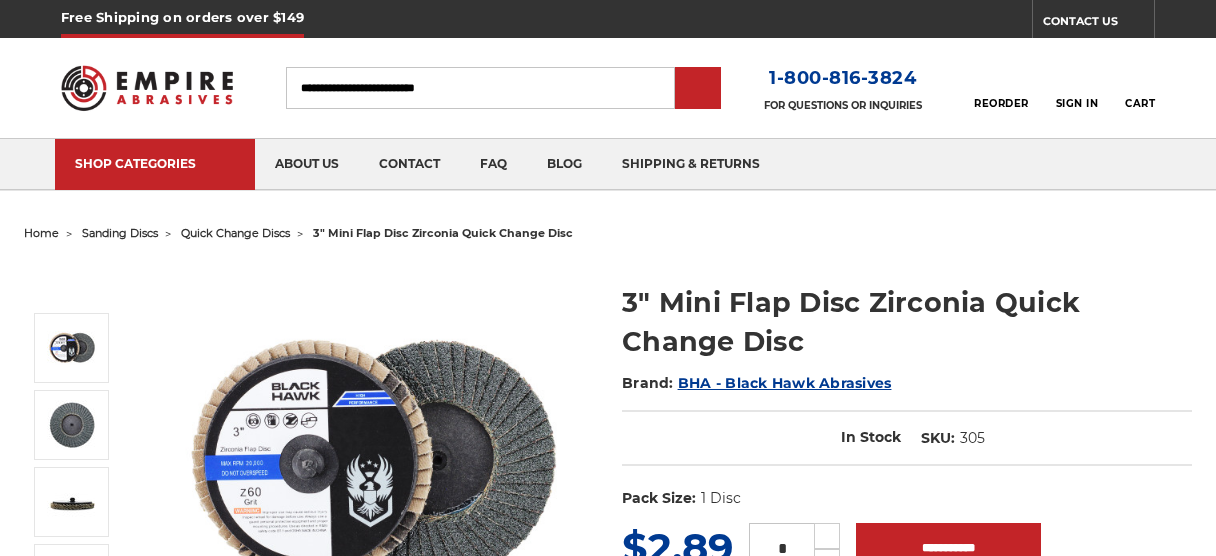 scroll, scrollTop: 0, scrollLeft: 0, axis: both 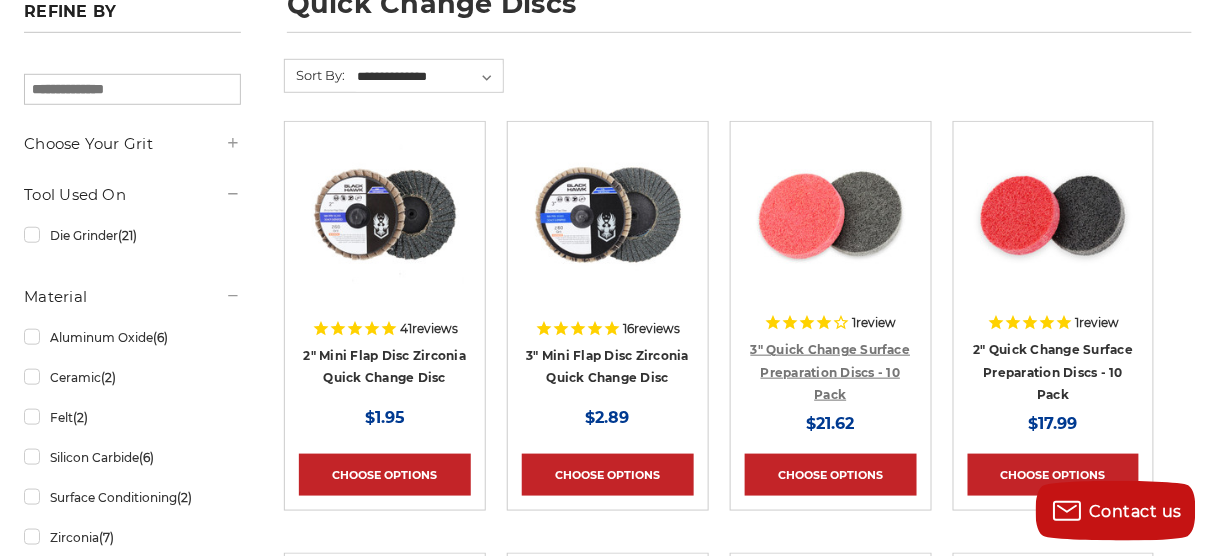 click on "3" Quick Change Surface Preparation Discs - 10 Pack" at bounding box center (831, 372) 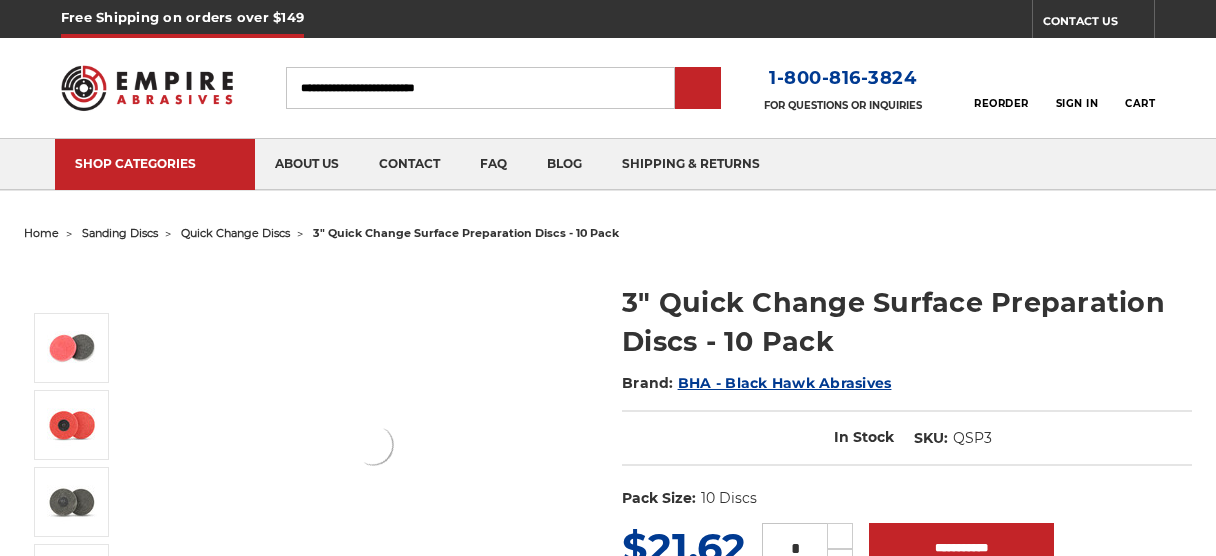 scroll, scrollTop: 0, scrollLeft: 0, axis: both 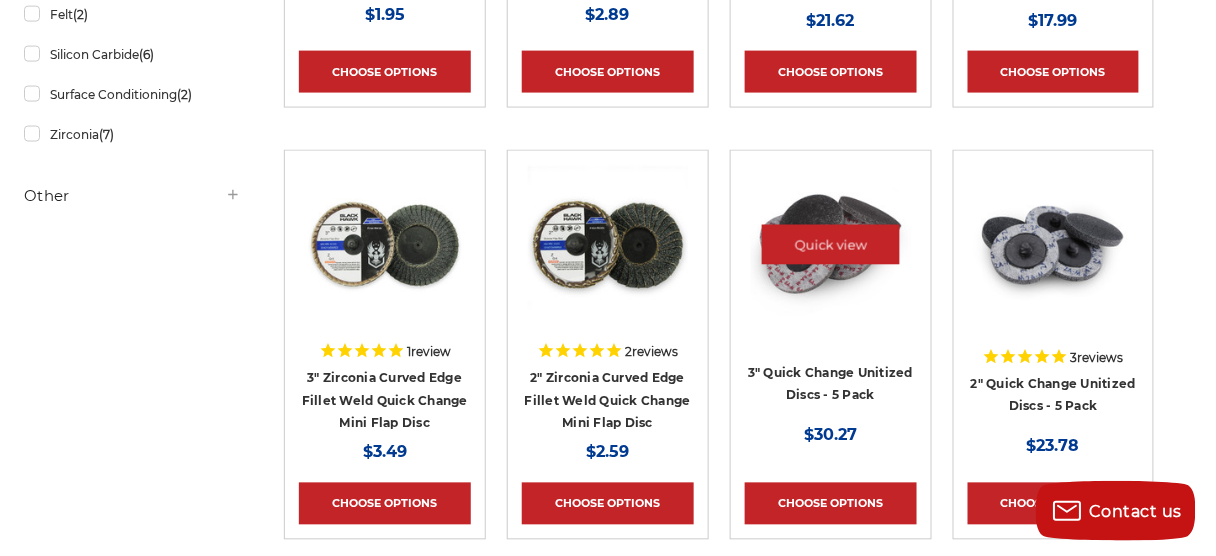 click at bounding box center (831, 245) 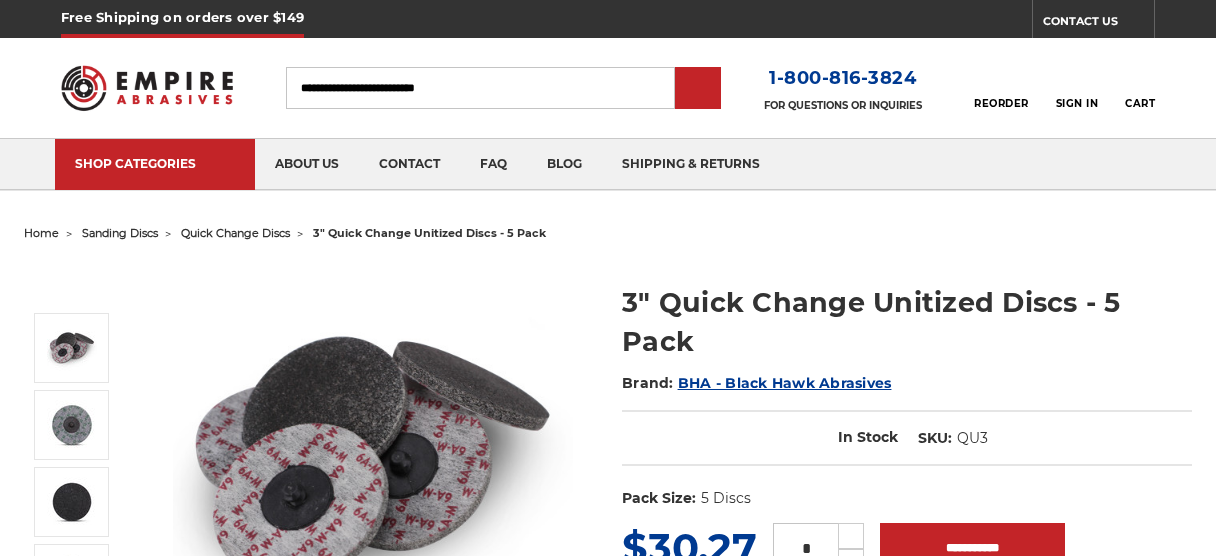 scroll, scrollTop: 0, scrollLeft: 0, axis: both 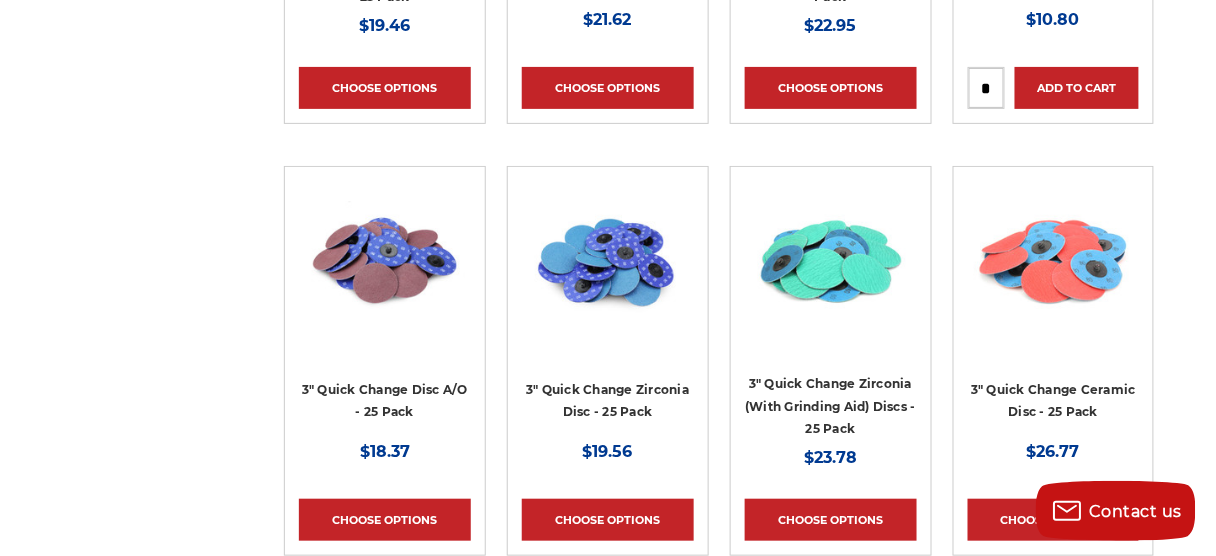 click on "3" Quick Change Disc A/O - 25 Pack" at bounding box center [385, 406] 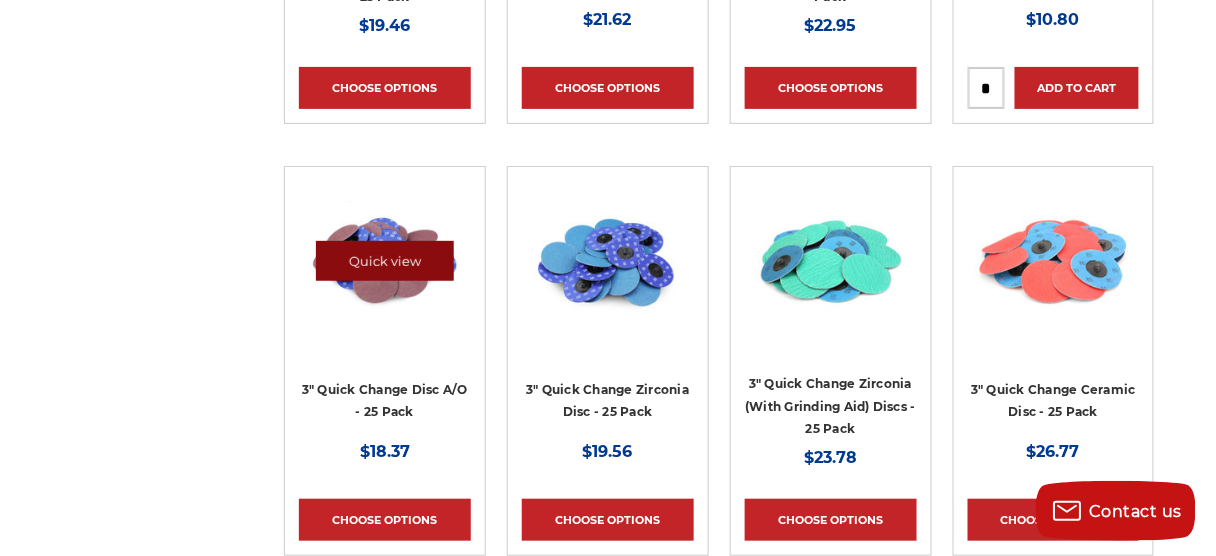 click on "Quick view" at bounding box center [385, 261] 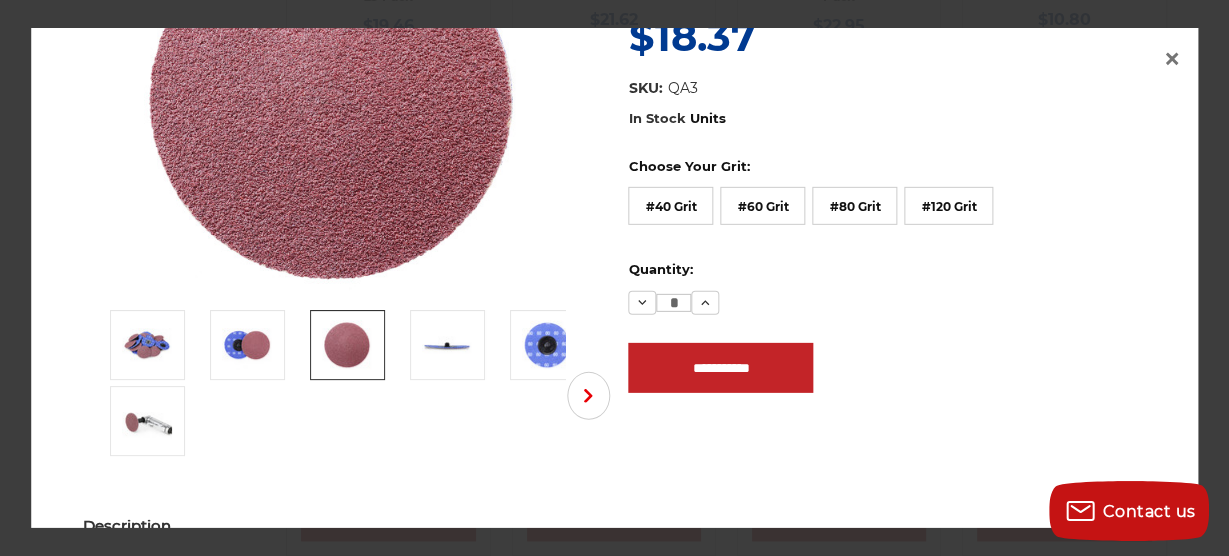 scroll, scrollTop: 0, scrollLeft: 0, axis: both 